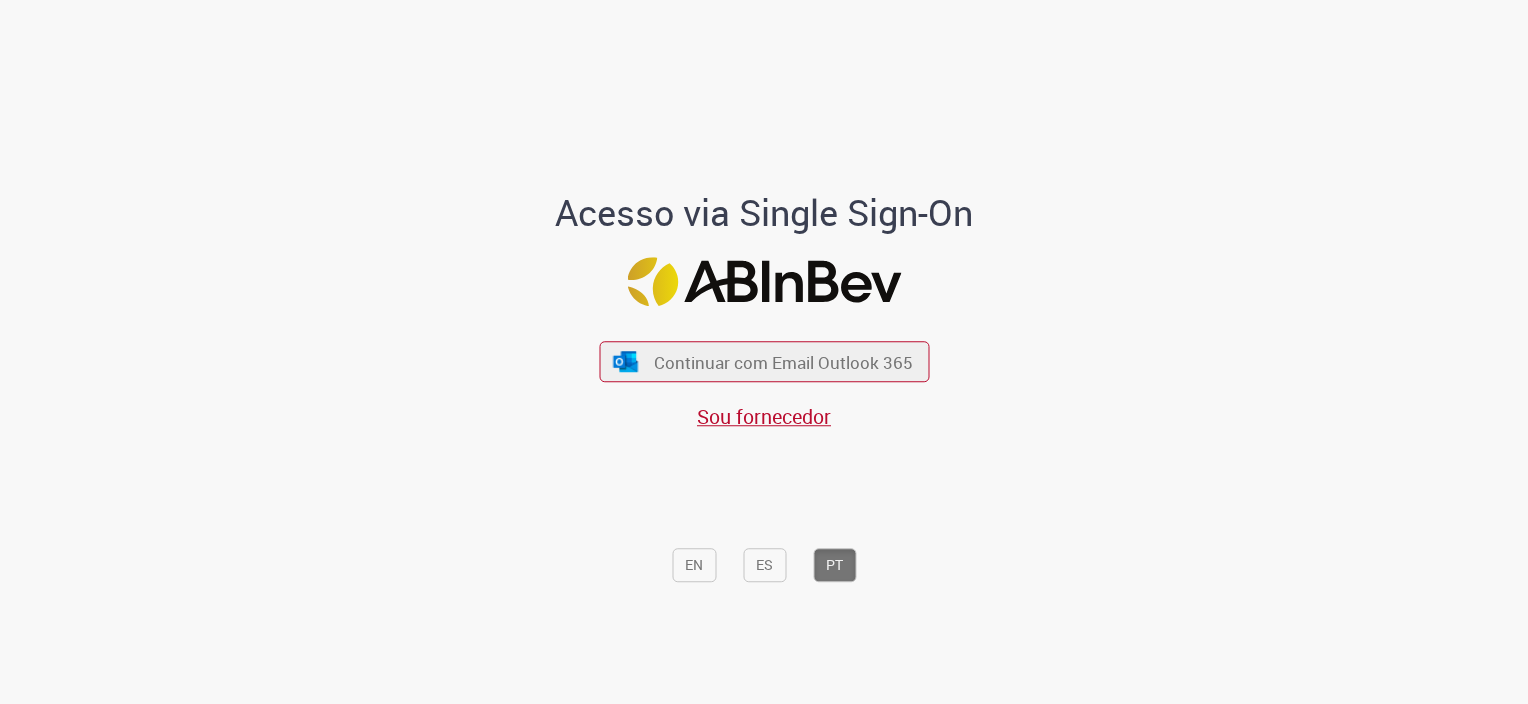 scroll, scrollTop: 0, scrollLeft: 0, axis: both 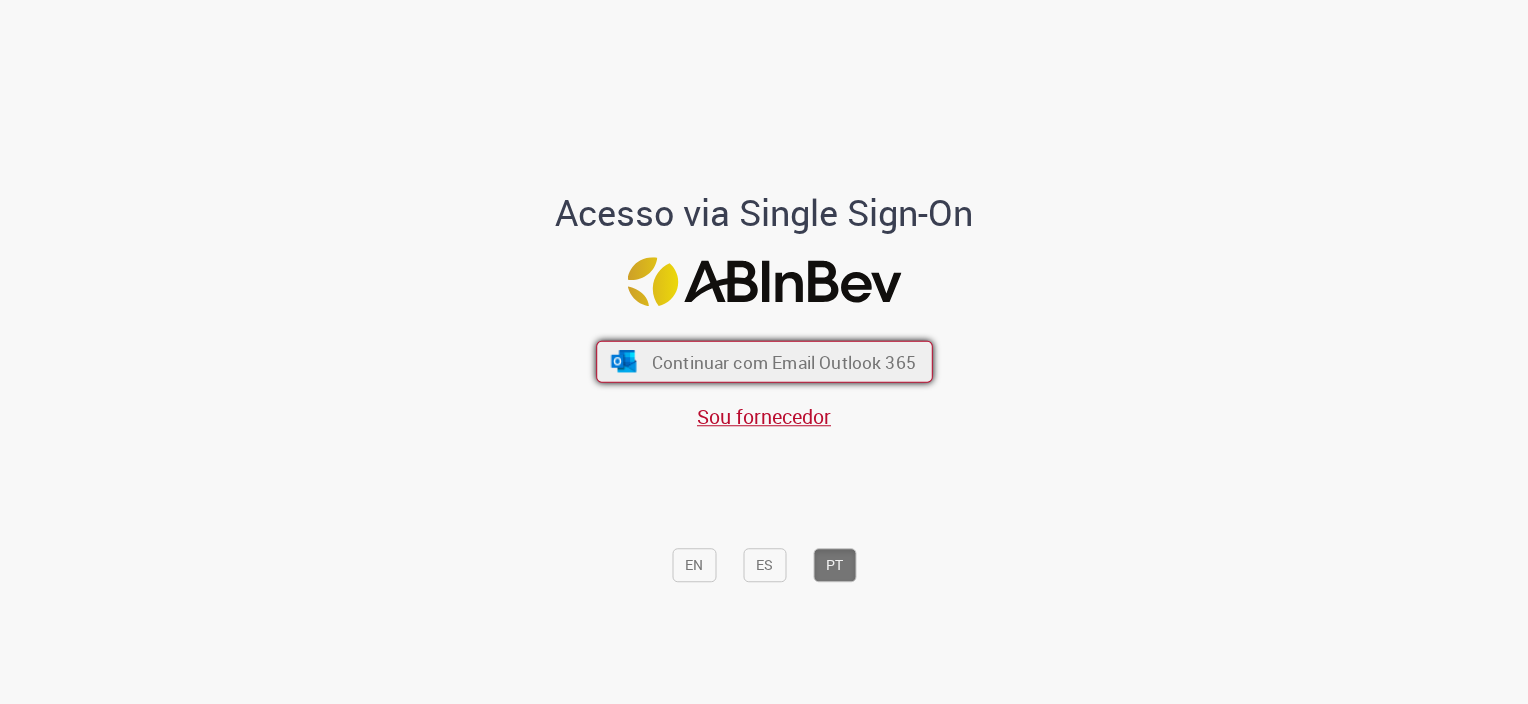 click on "Continuar com Email Outlook 365" at bounding box center (783, 361) 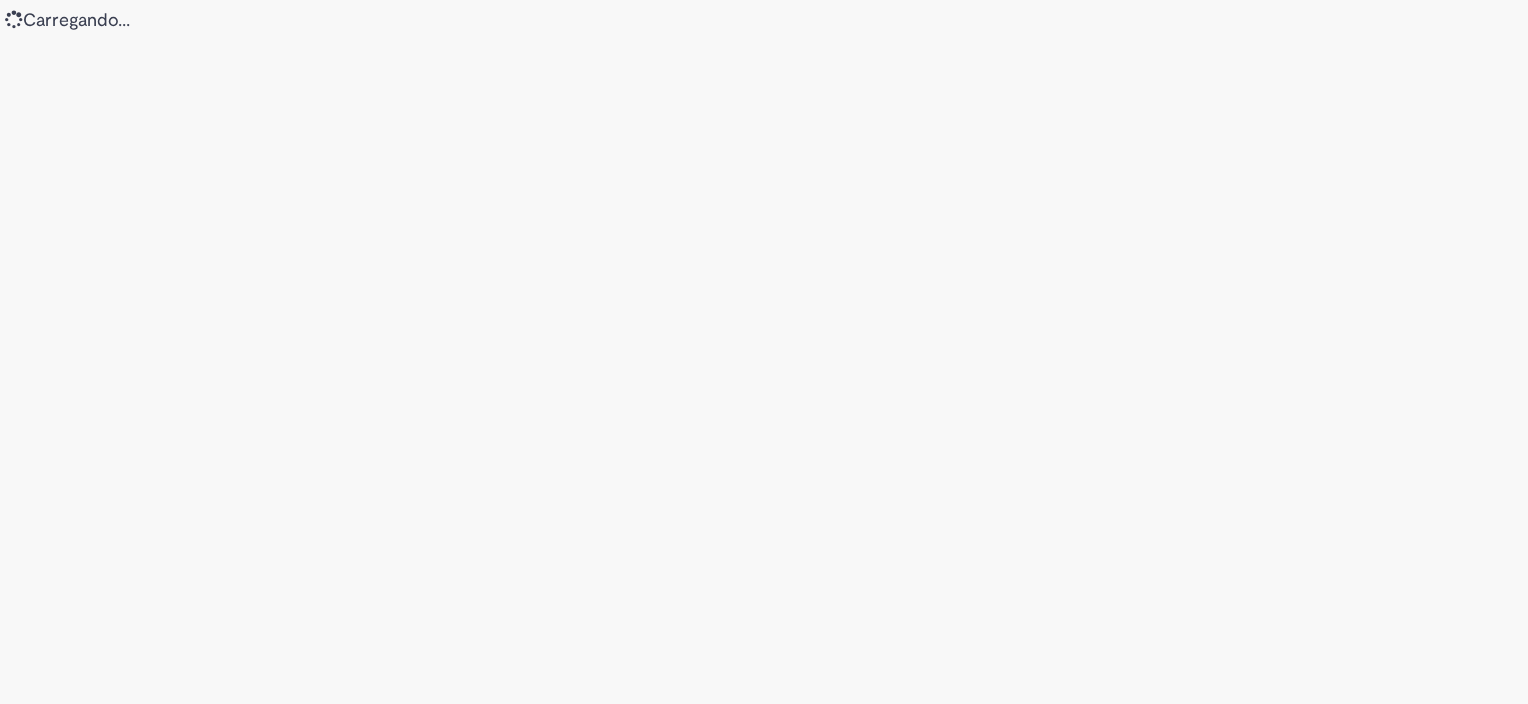 scroll, scrollTop: 0, scrollLeft: 0, axis: both 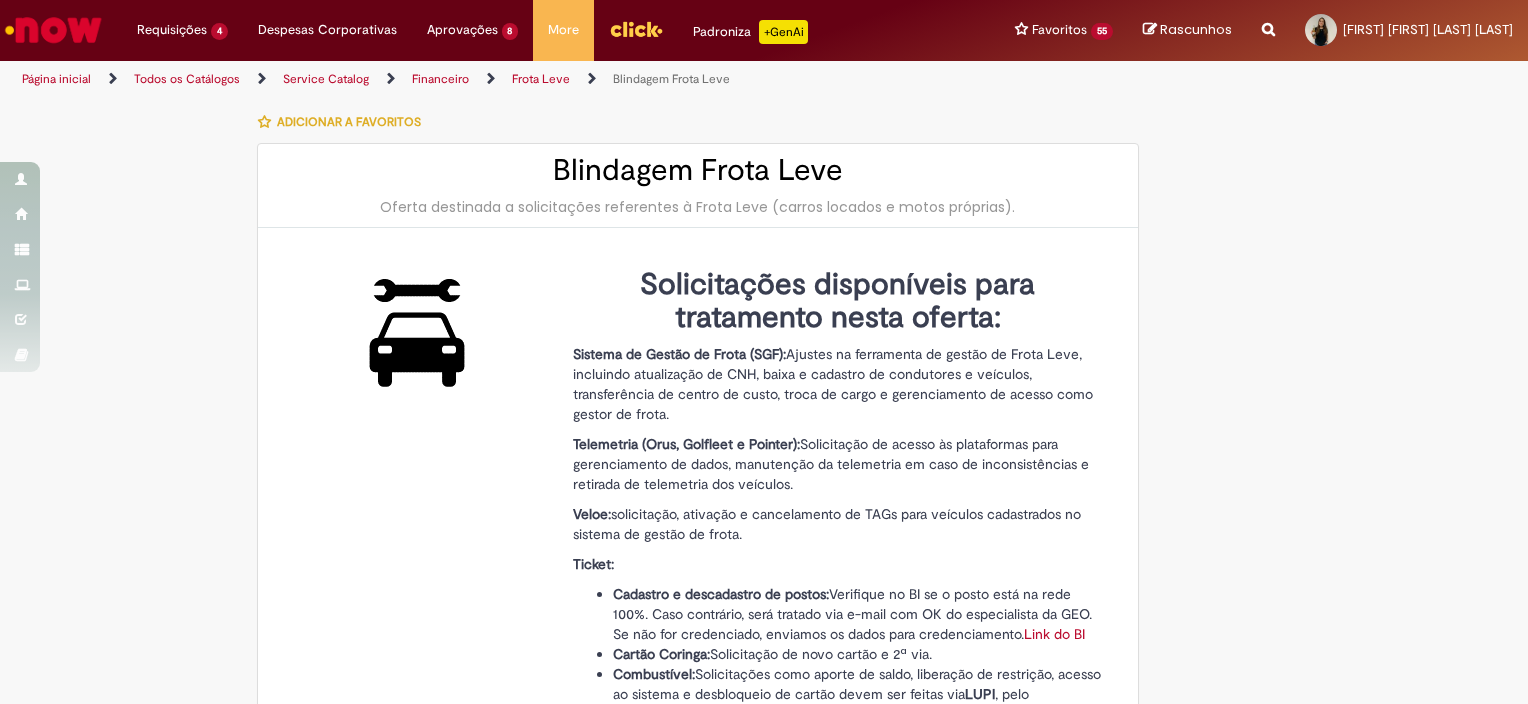 type on "********" 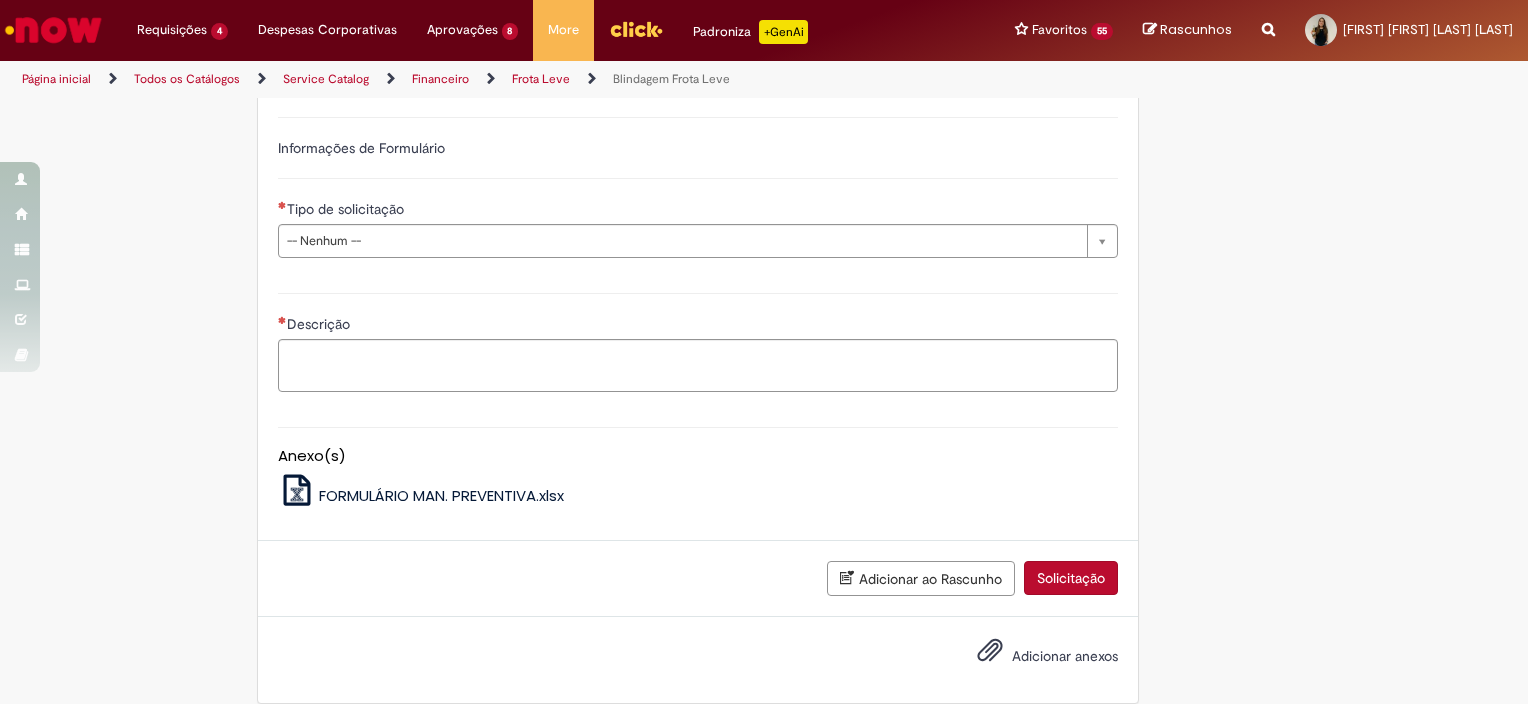 type on "**********" 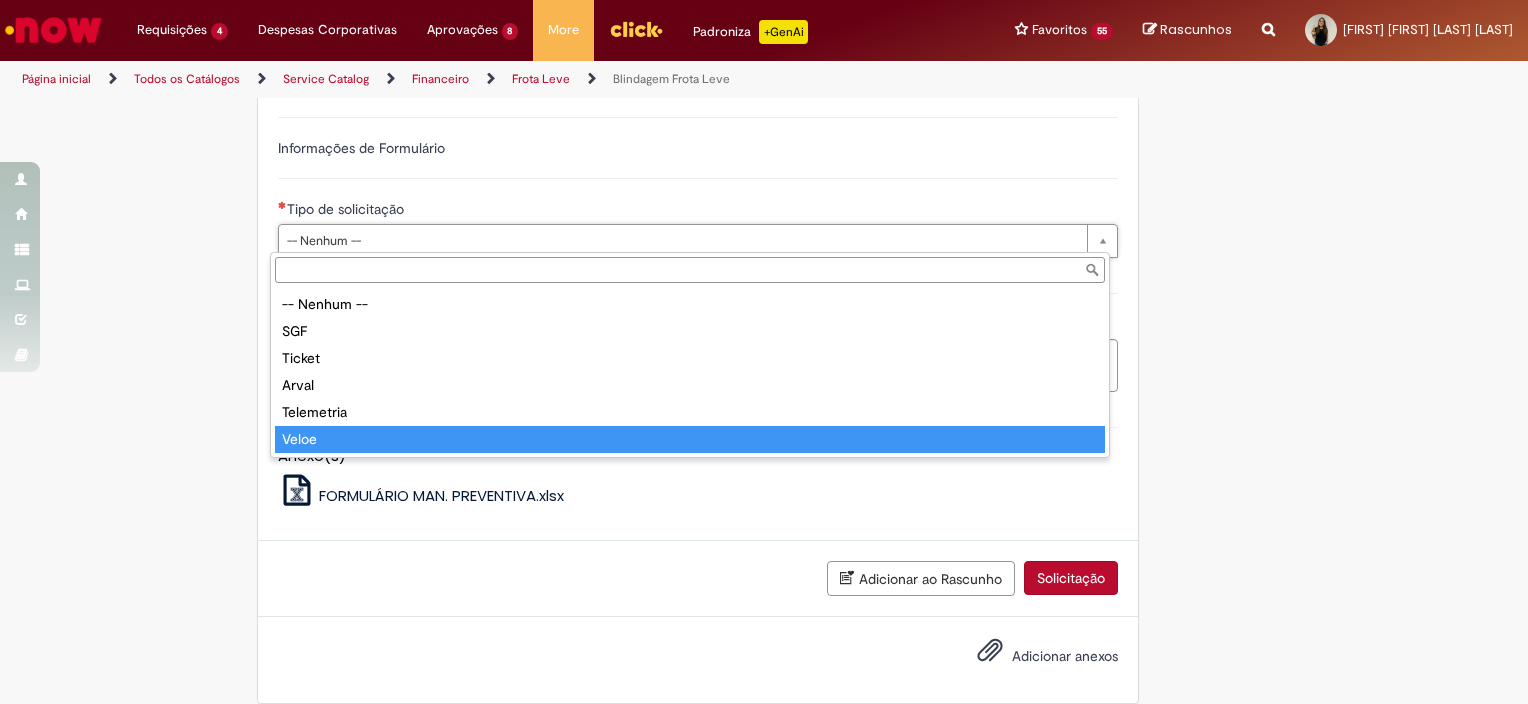 type on "*****" 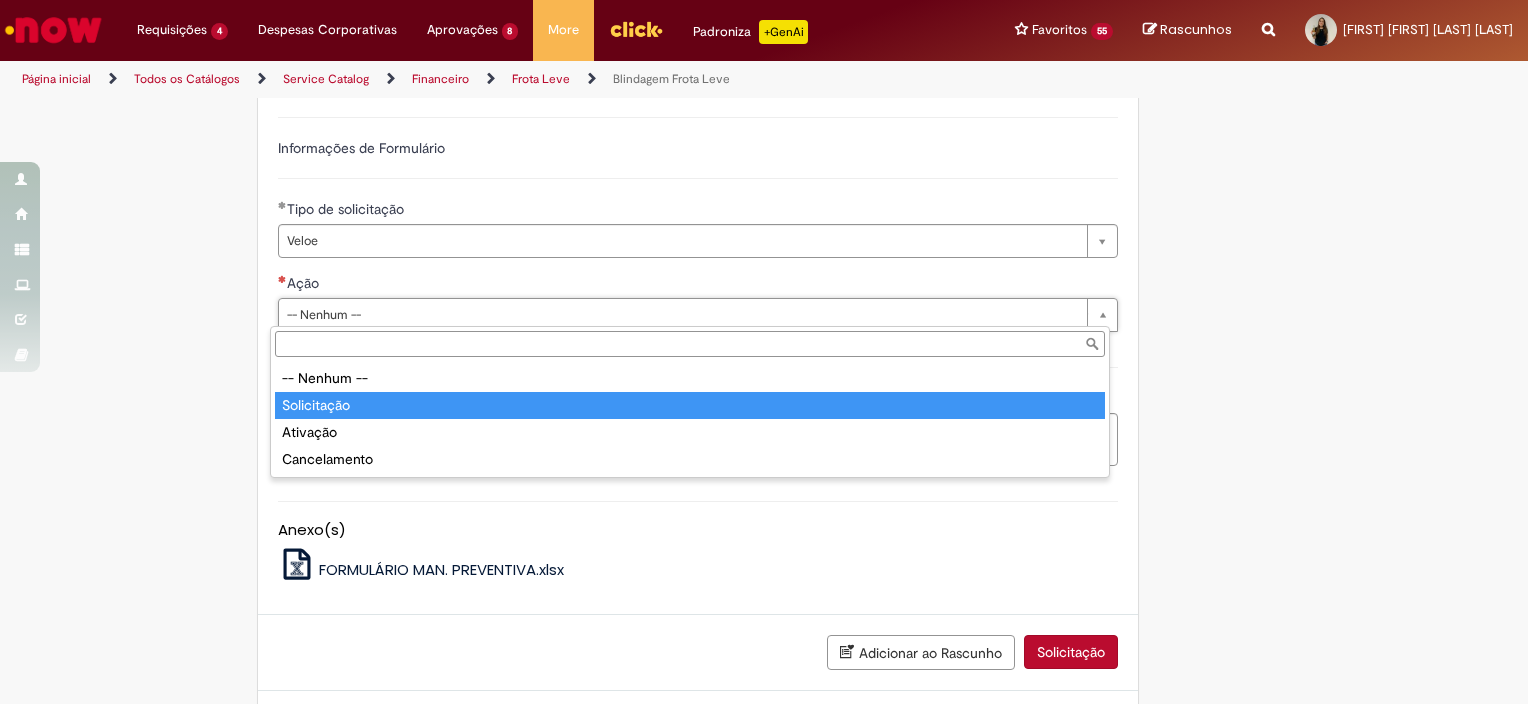 type on "**********" 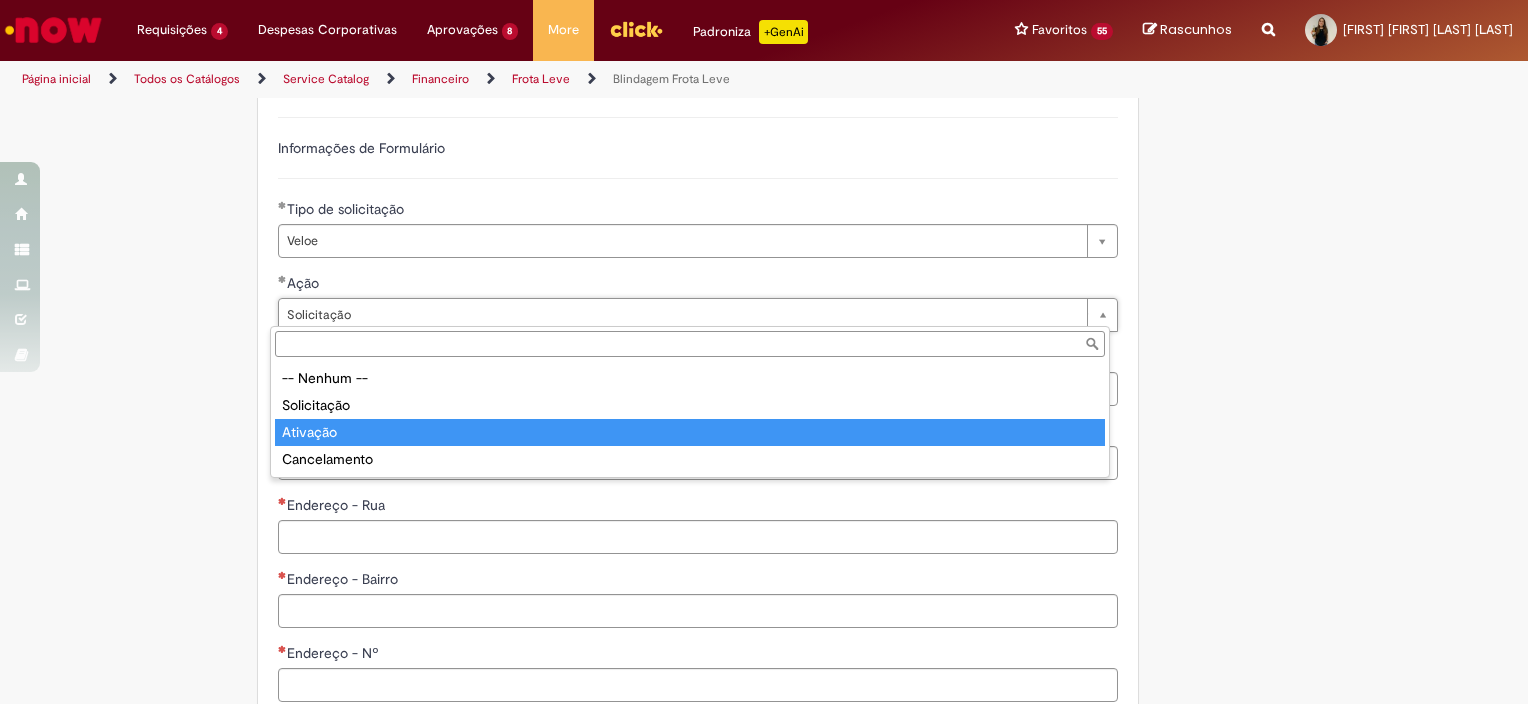 type on "********" 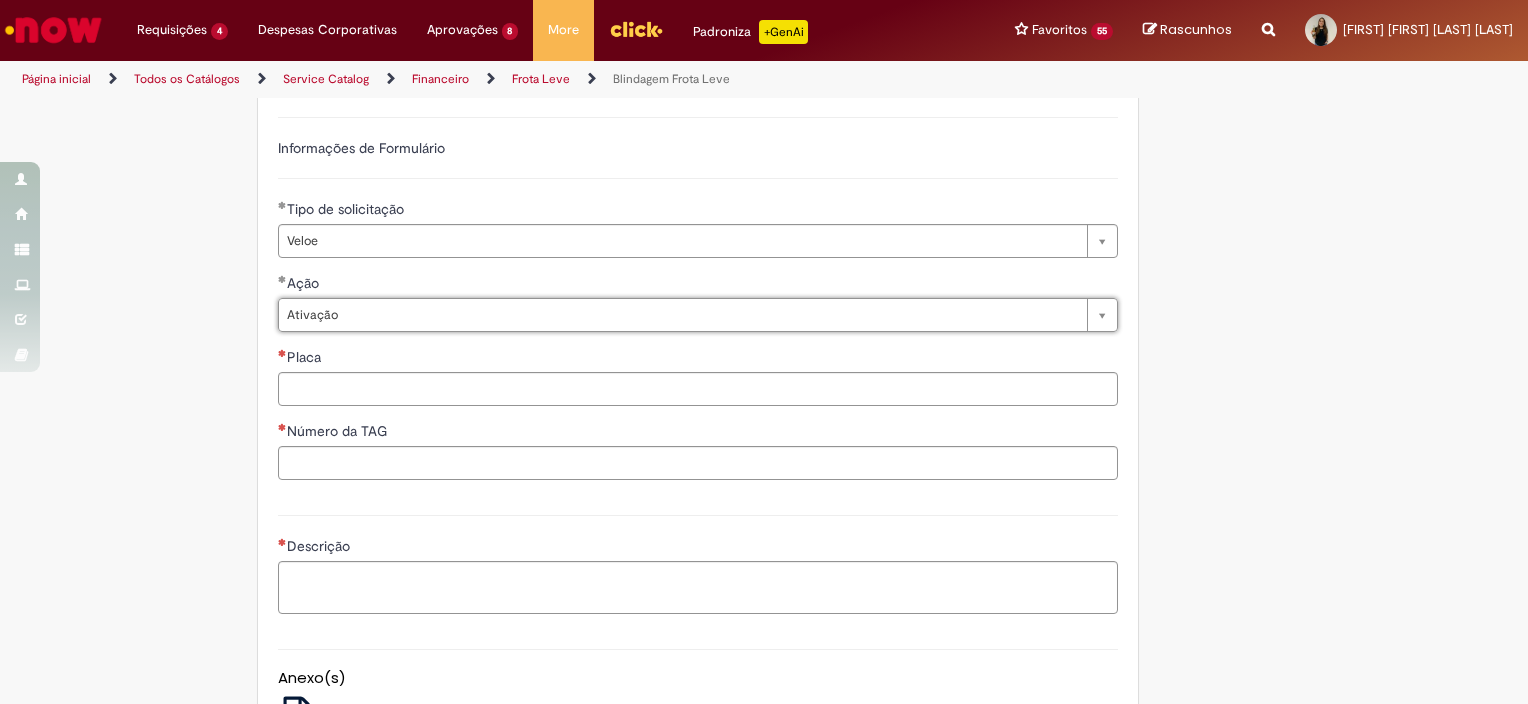 scroll, scrollTop: 0, scrollLeft: 53, axis: horizontal 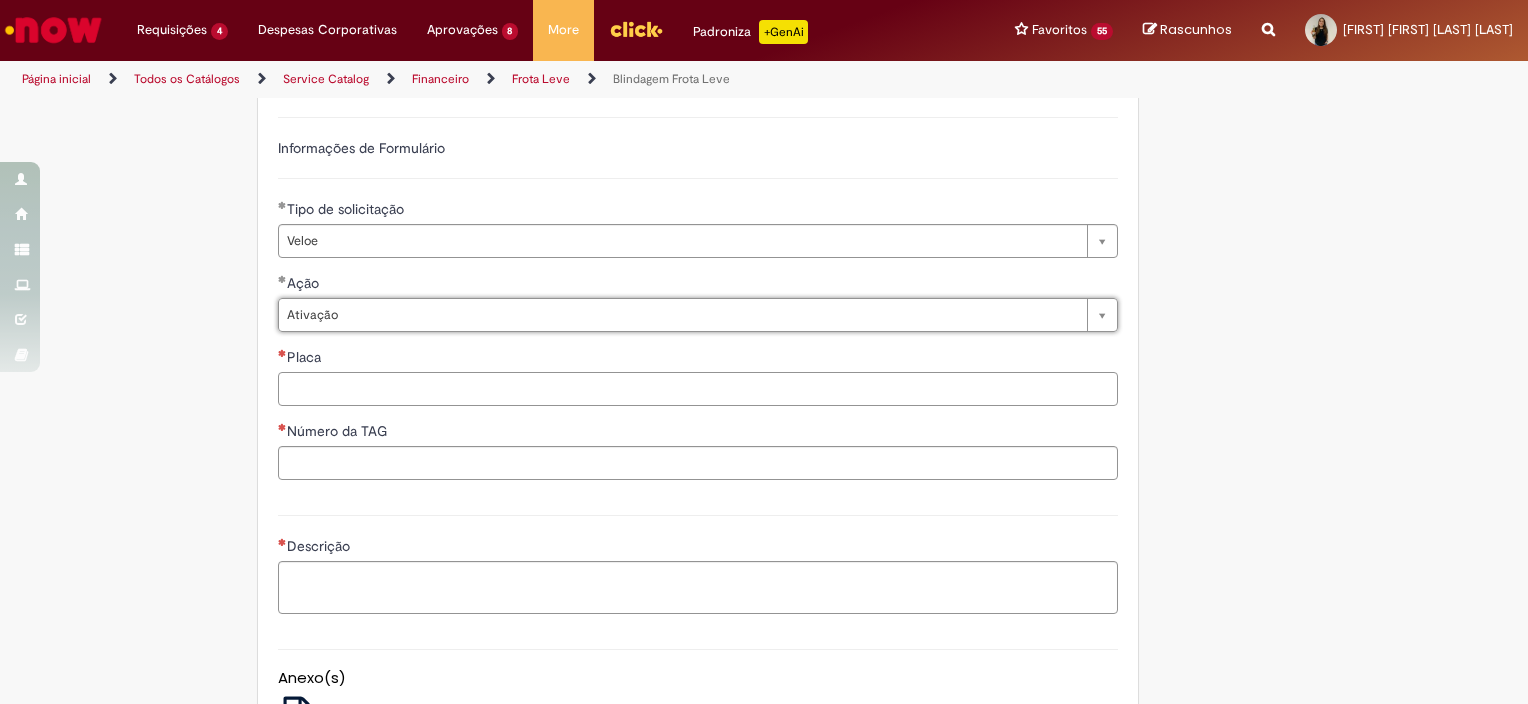 click on "Placa" at bounding box center [698, 389] 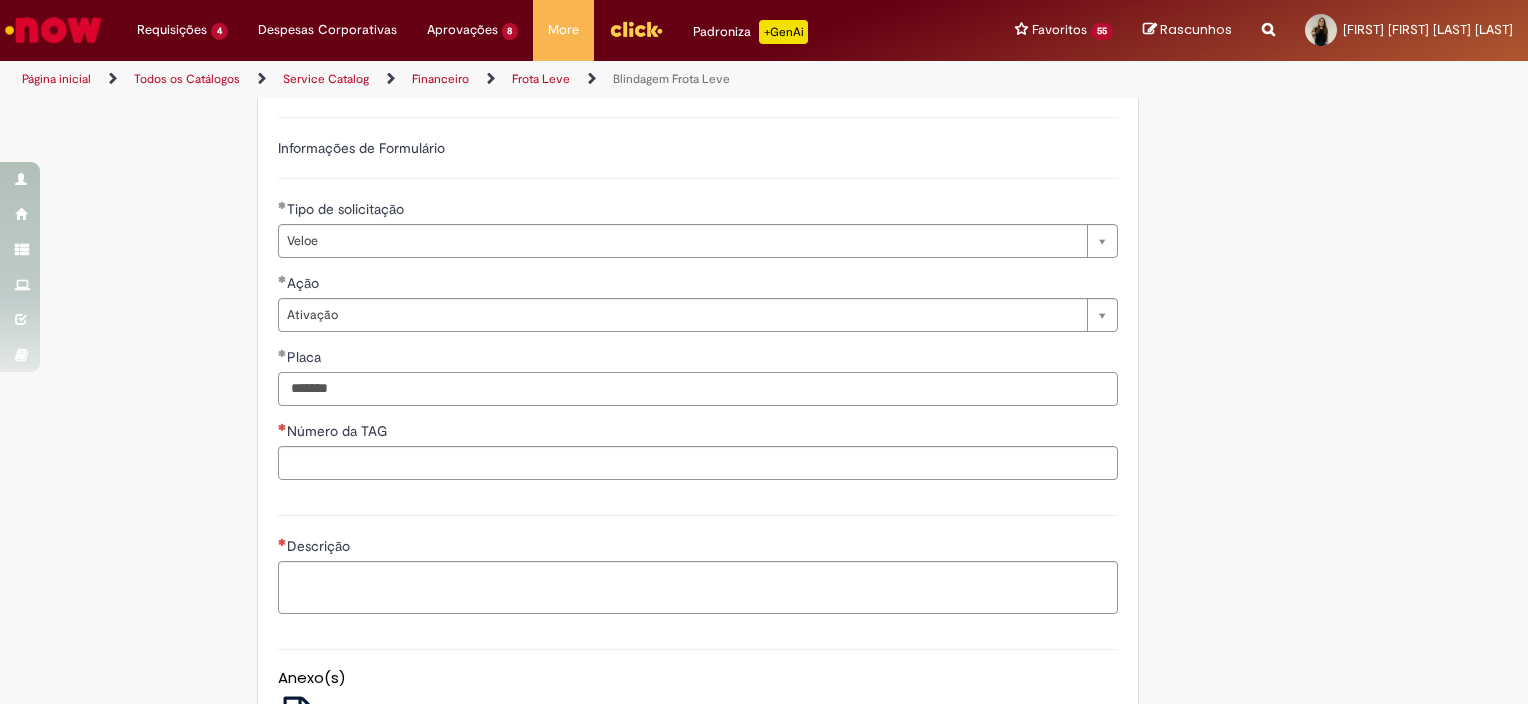 type on "*******" 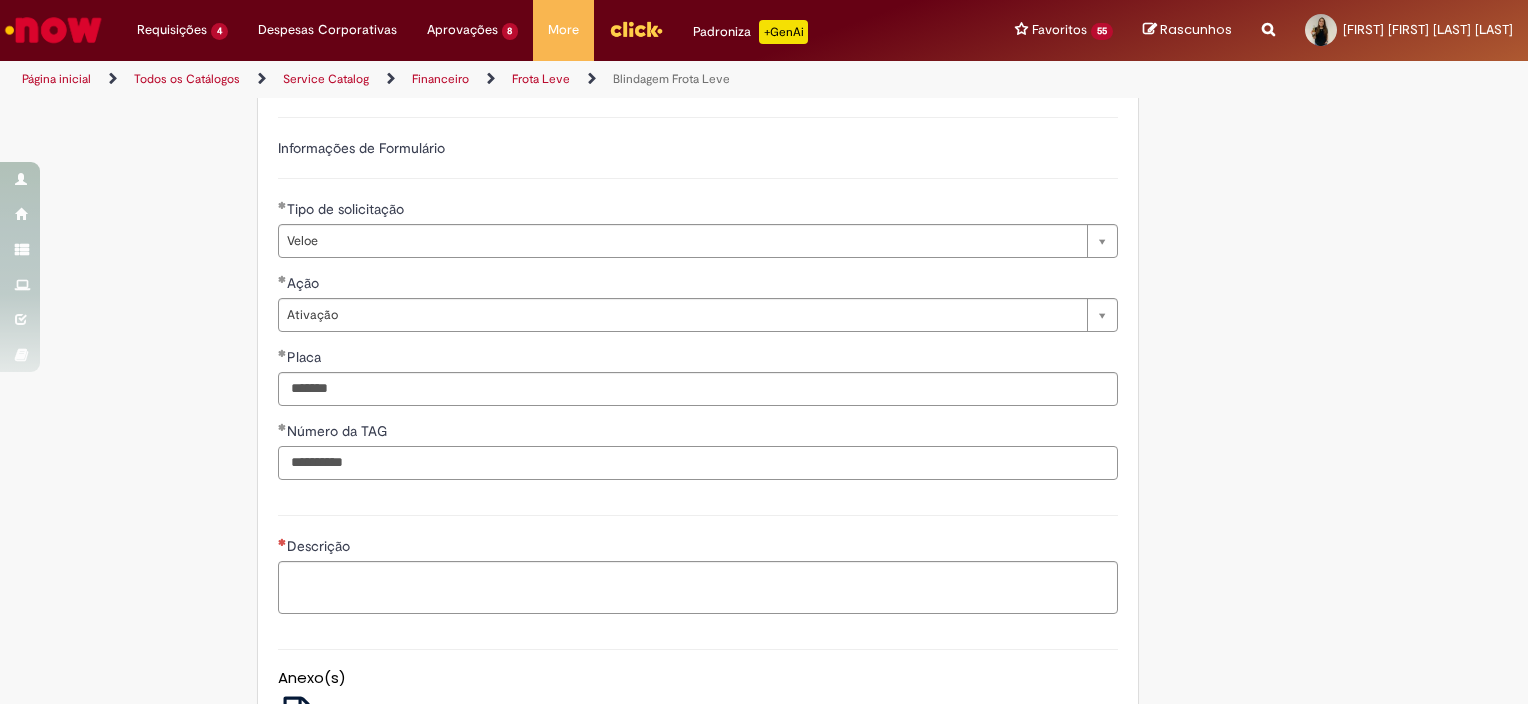 type on "**********" 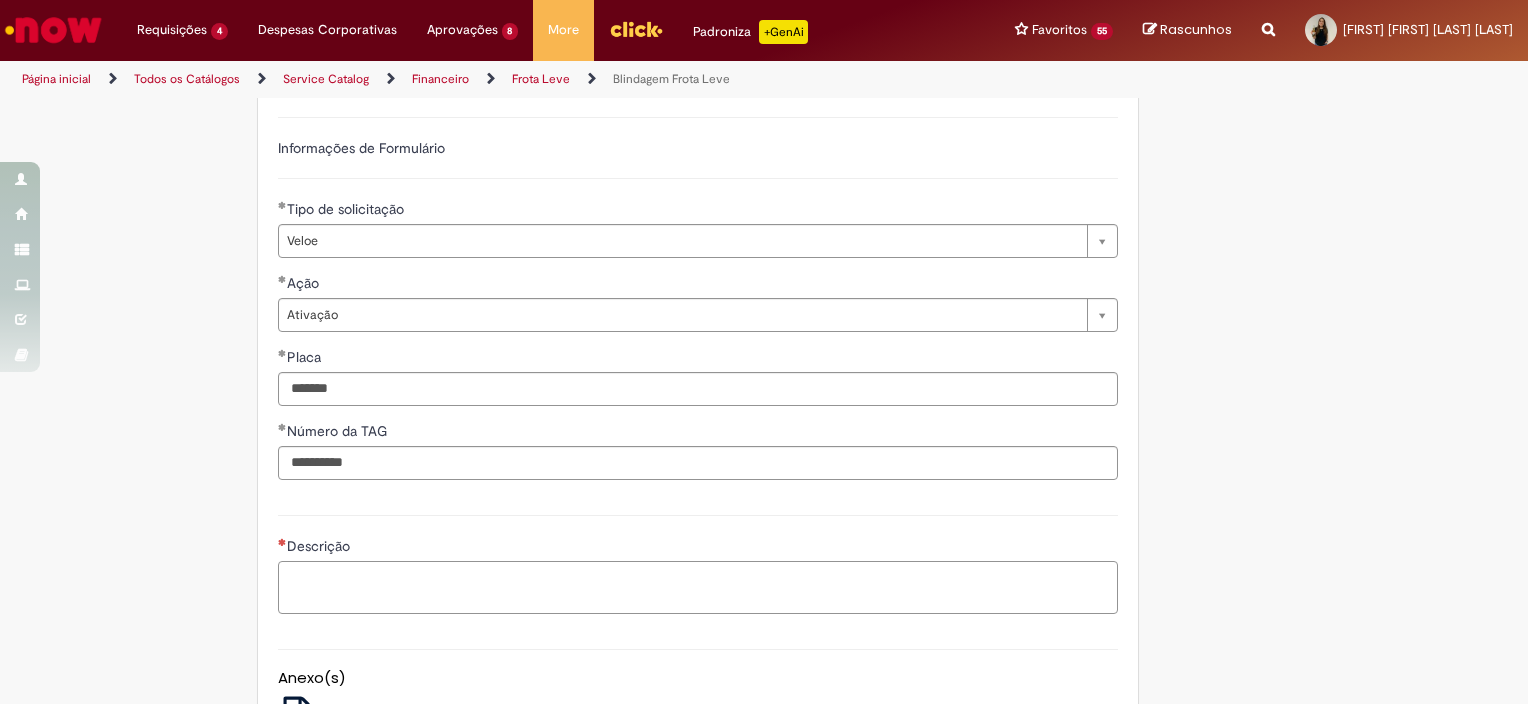click on "Descrição" at bounding box center [698, 588] 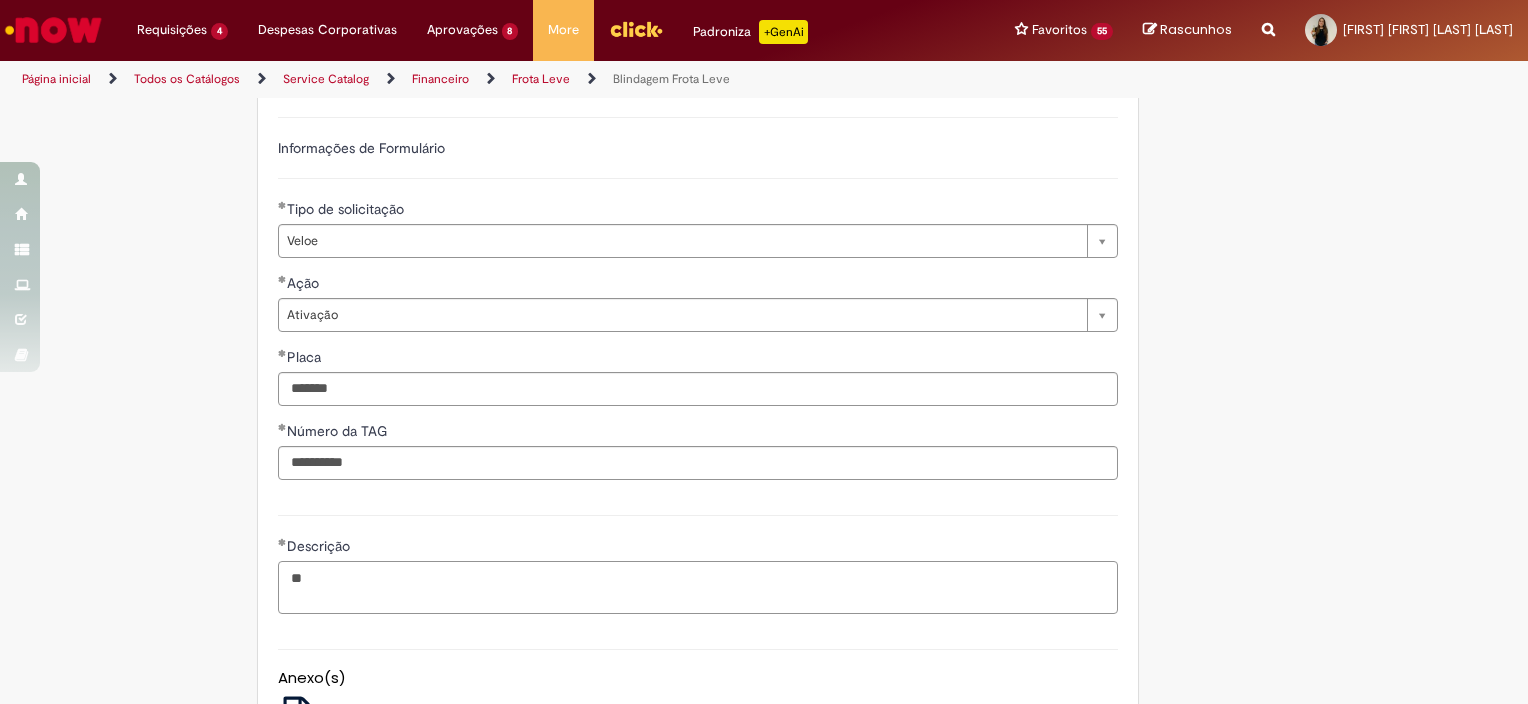 type on "*" 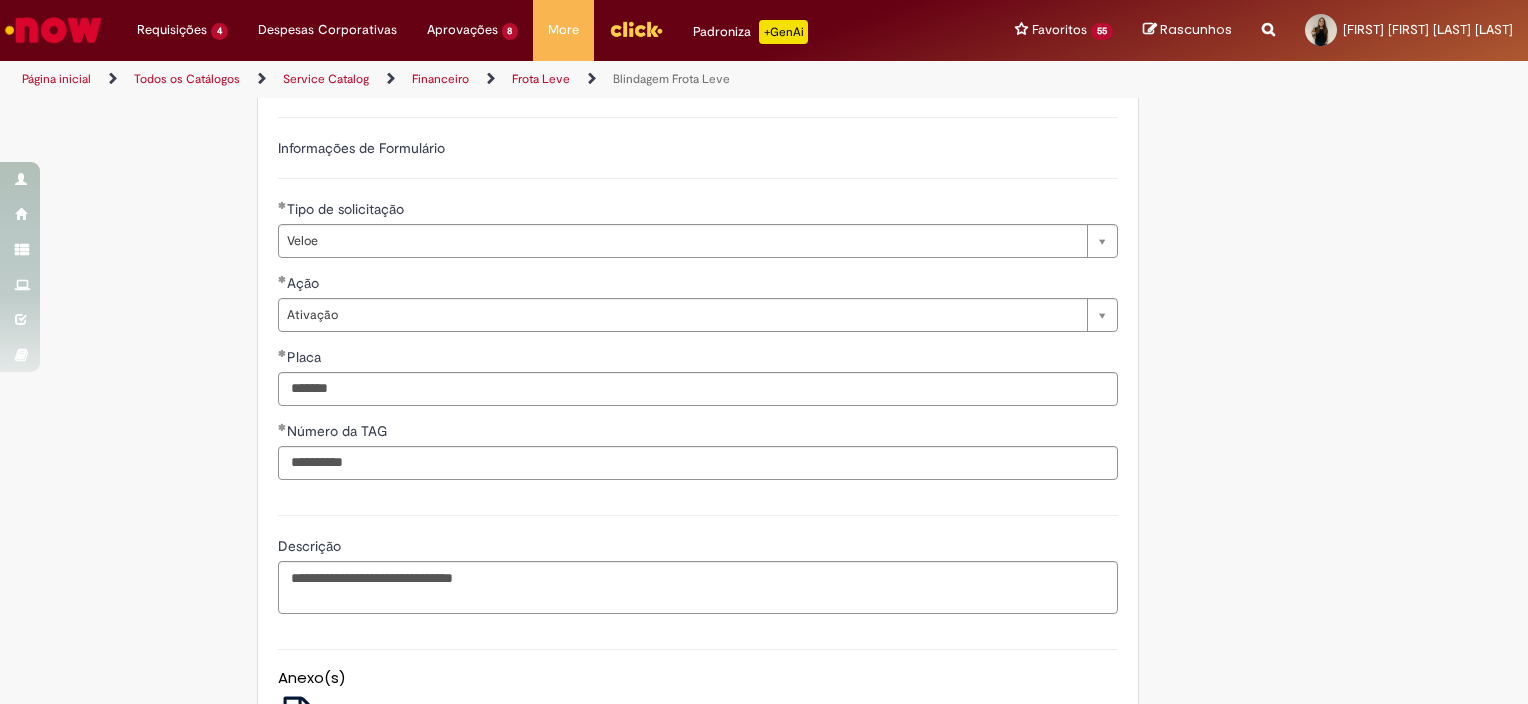 click on "Número da TAG" at bounding box center [698, 433] 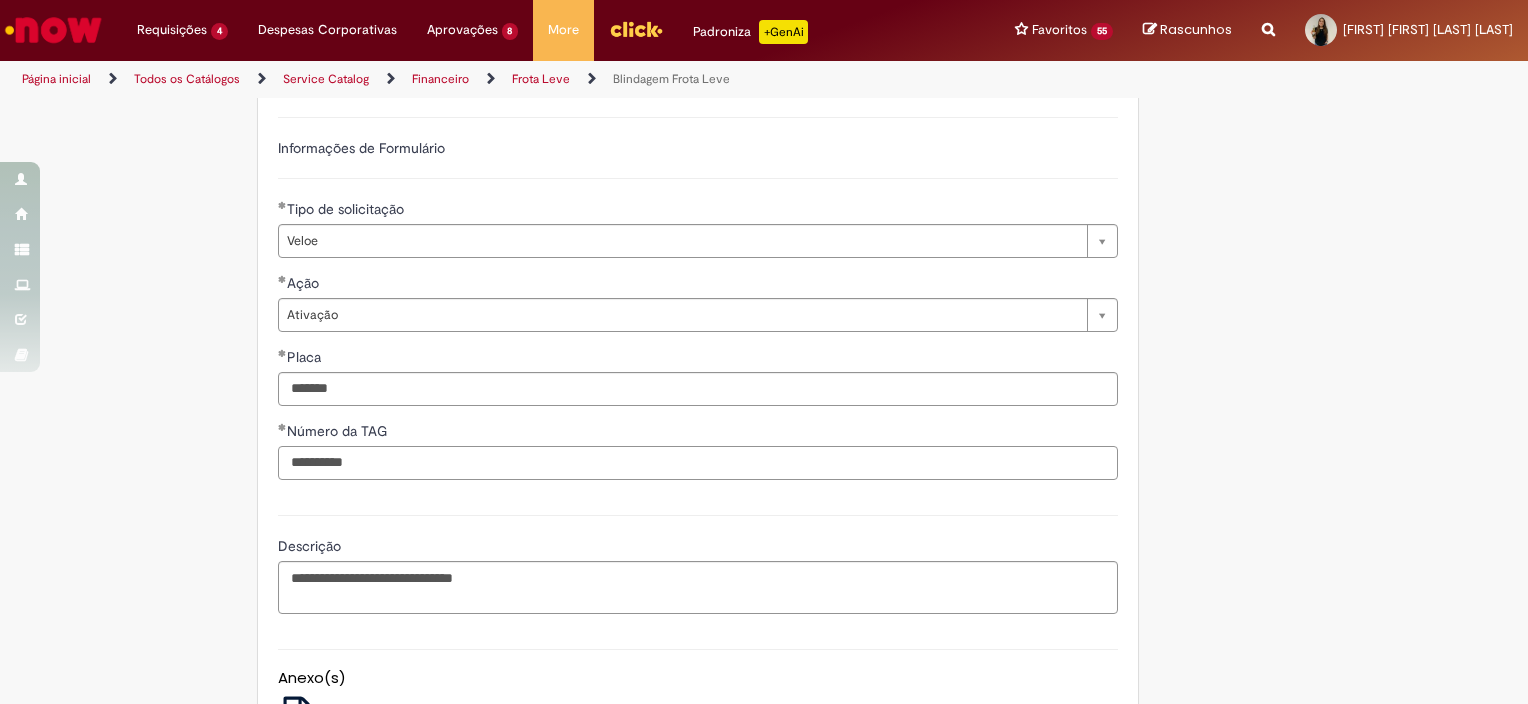 click on "**********" at bounding box center [698, 463] 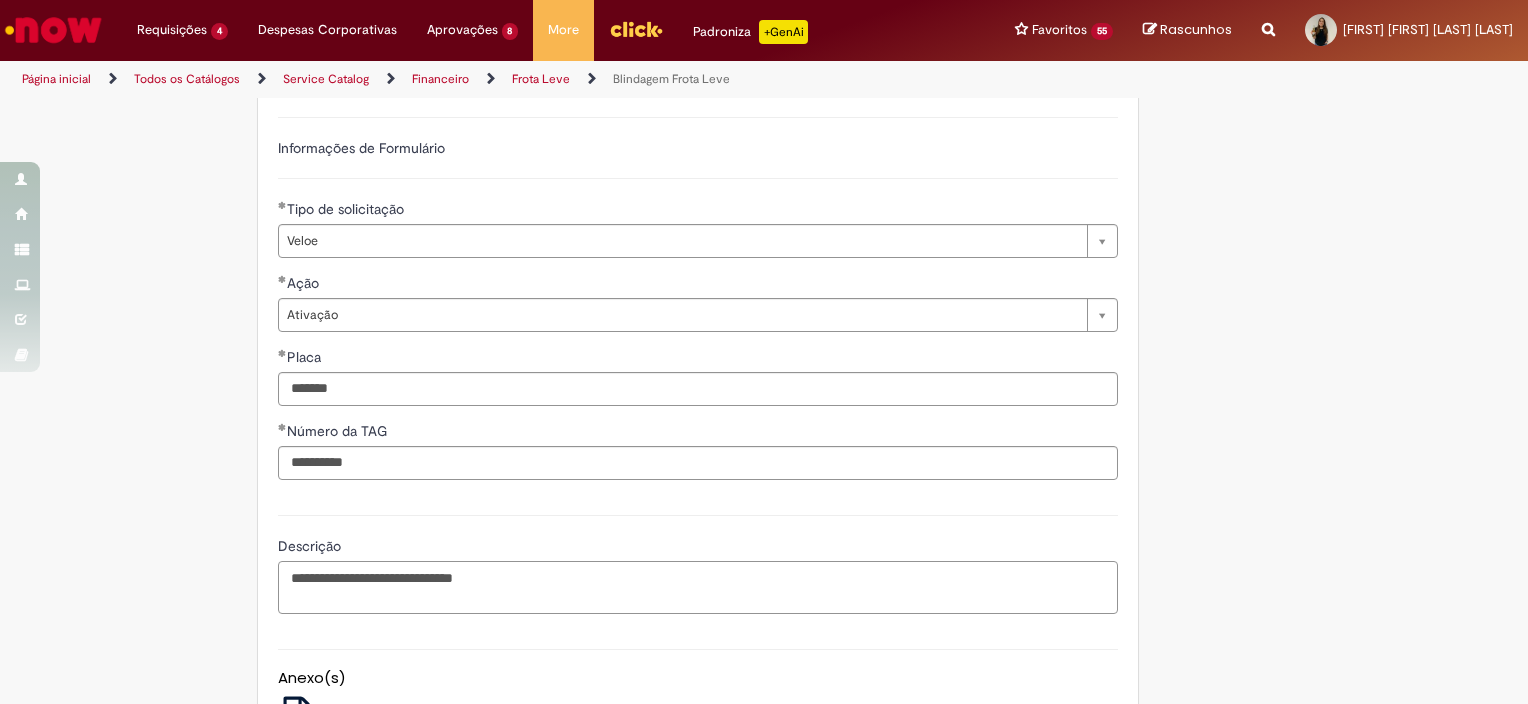 click on "**********" at bounding box center [698, 588] 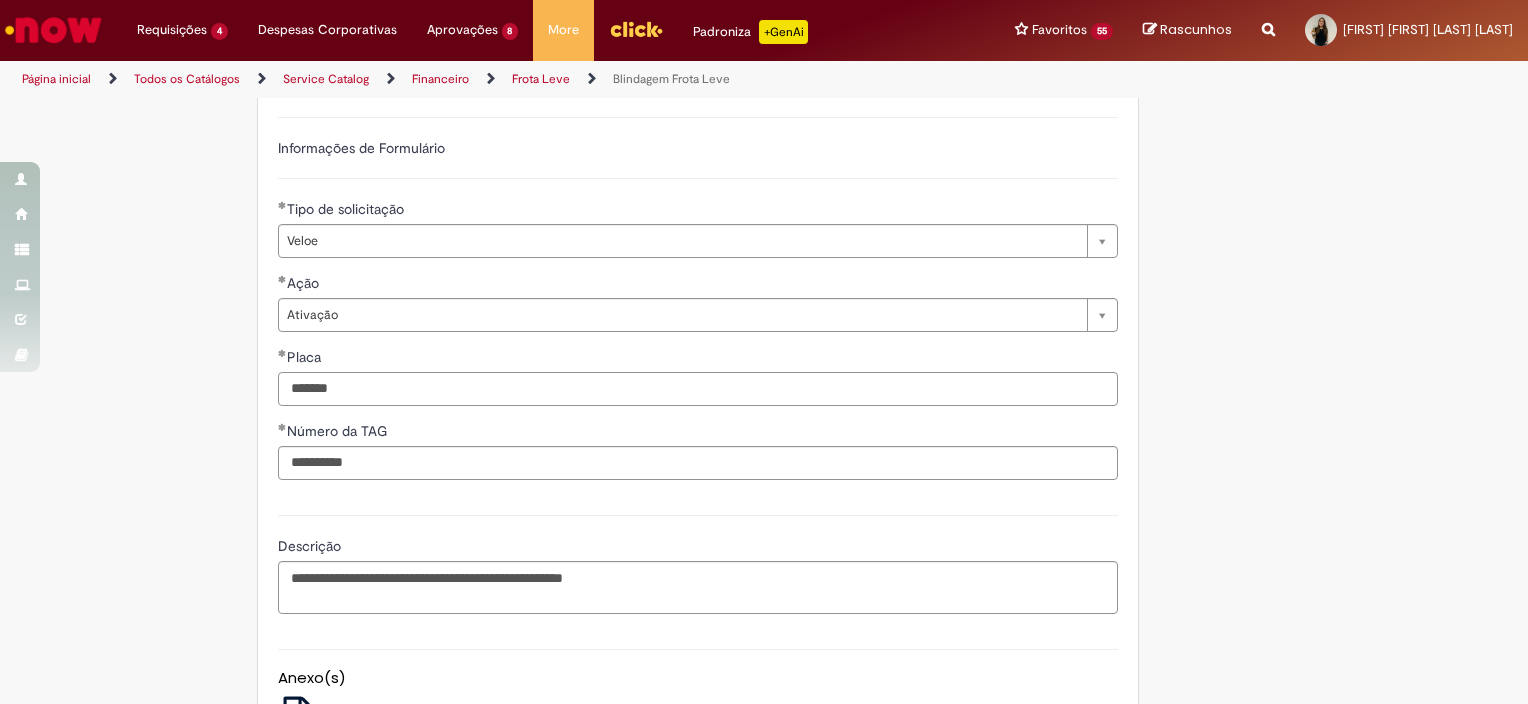 click on "*******" at bounding box center (698, 389) 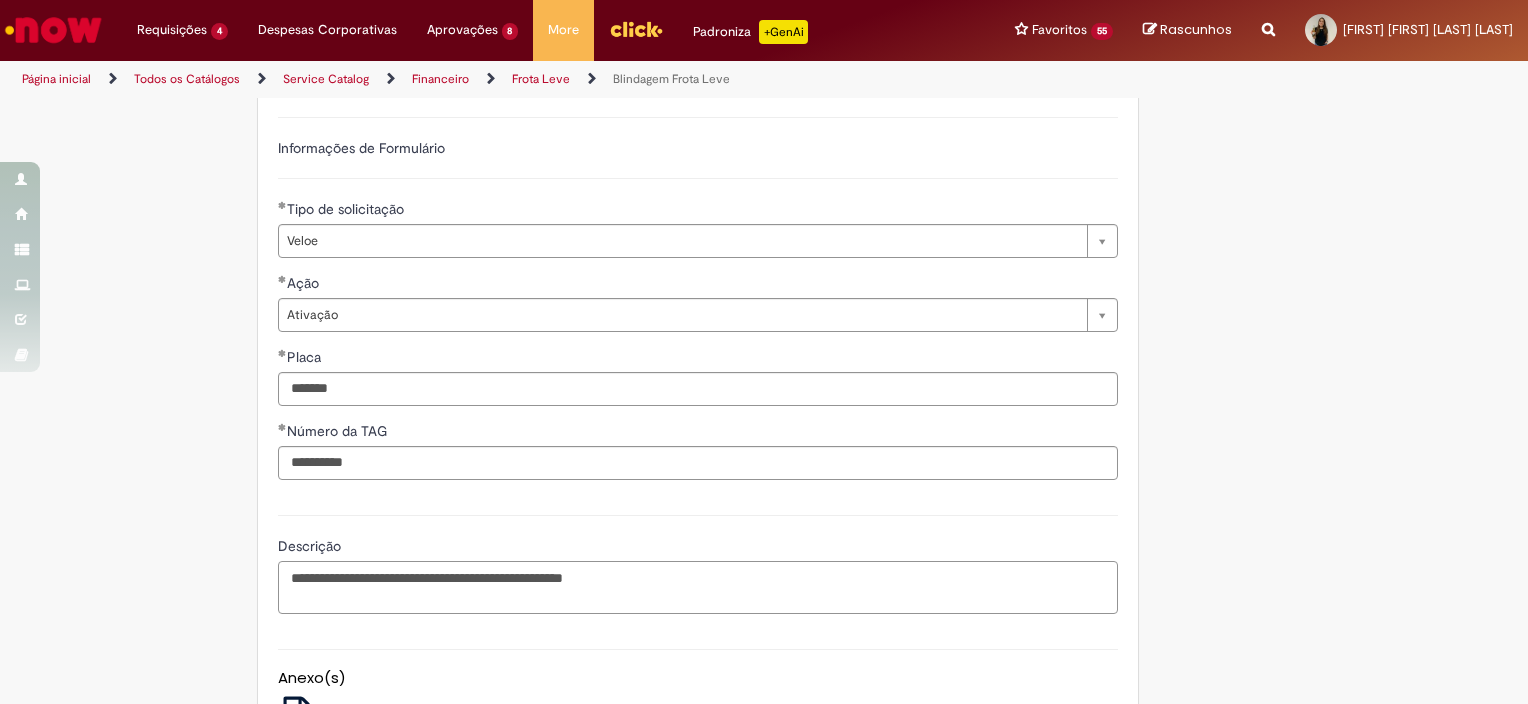 click on "**********" at bounding box center [698, 588] 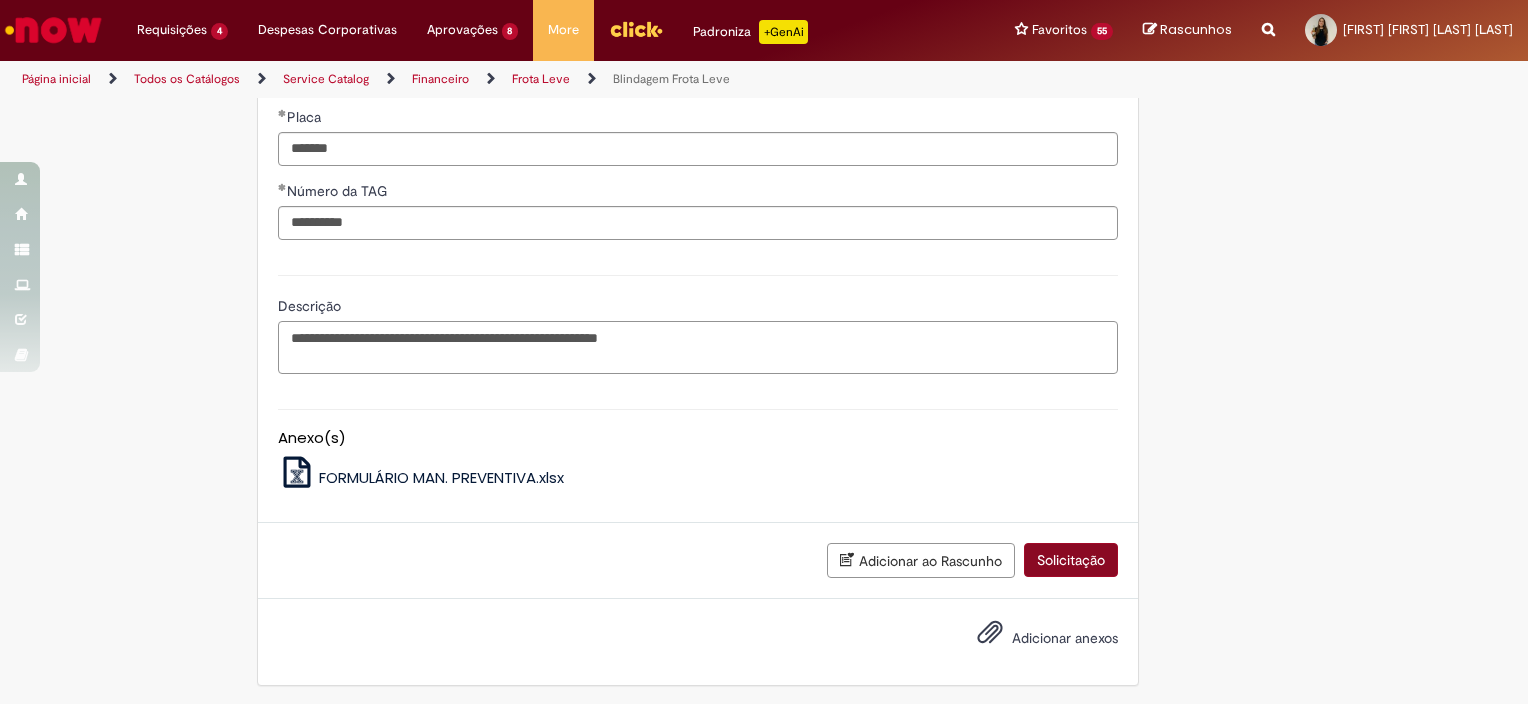 type on "**********" 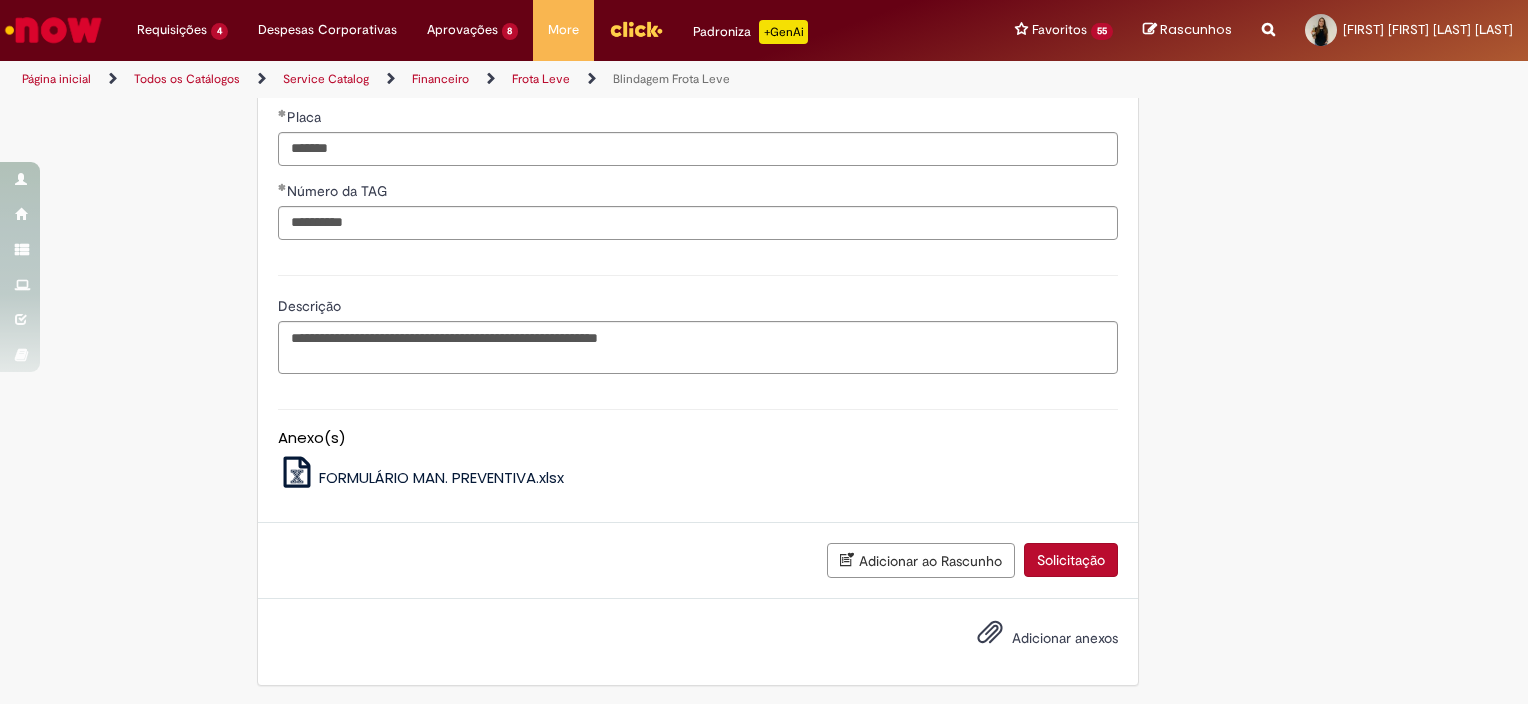 click on "Solicitação" at bounding box center [1071, 560] 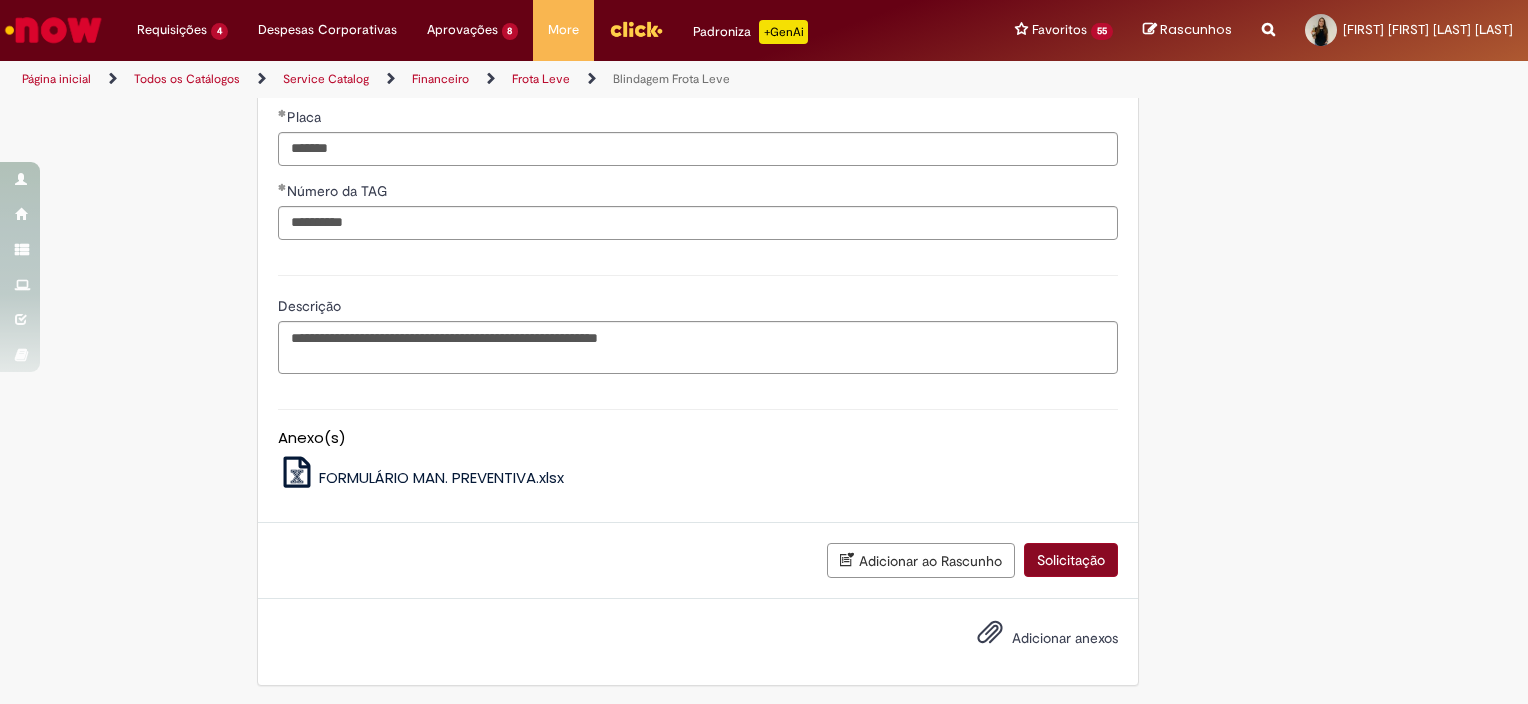 scroll, scrollTop: 1448, scrollLeft: 0, axis: vertical 